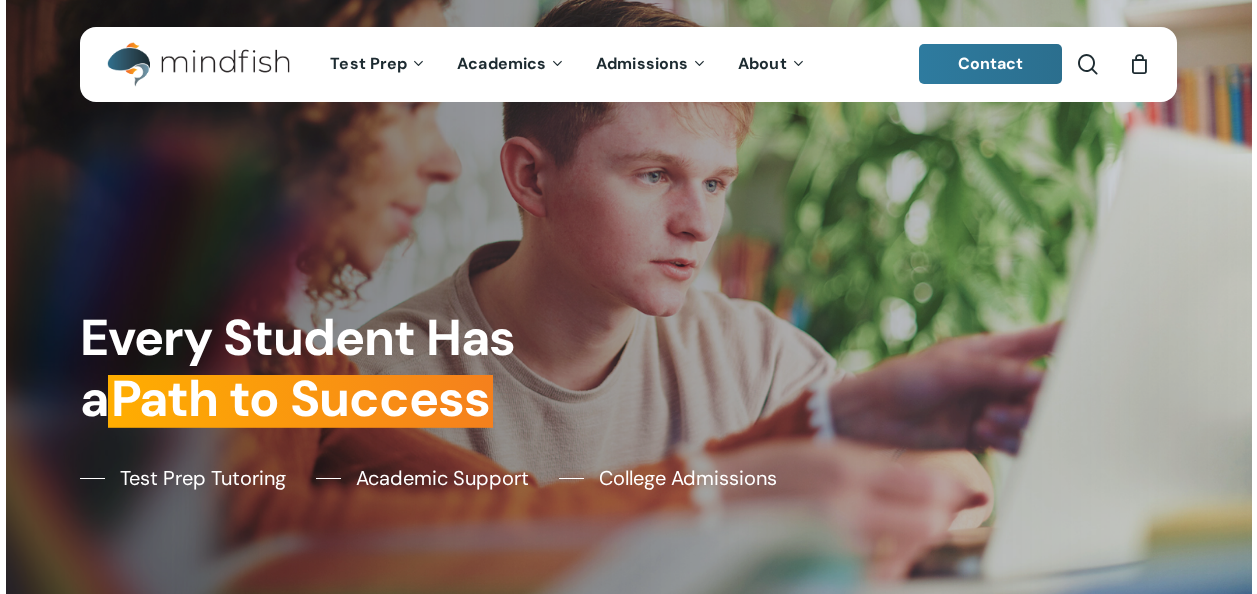 scroll, scrollTop: 0, scrollLeft: 0, axis: both 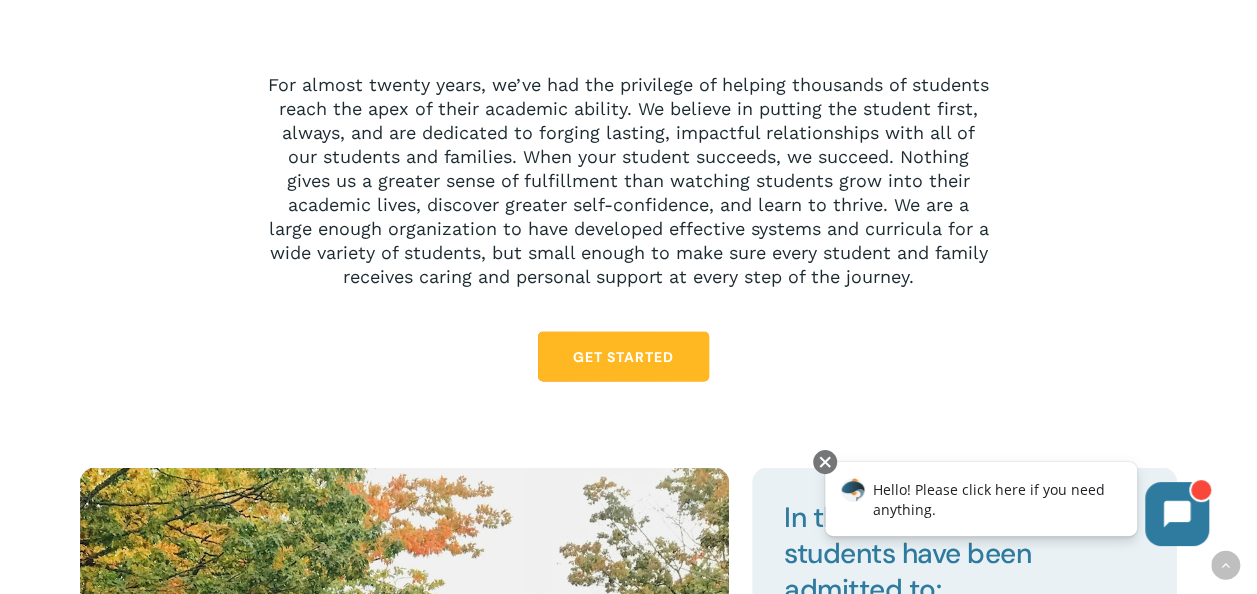 click on "Get Started" at bounding box center [623, 356] 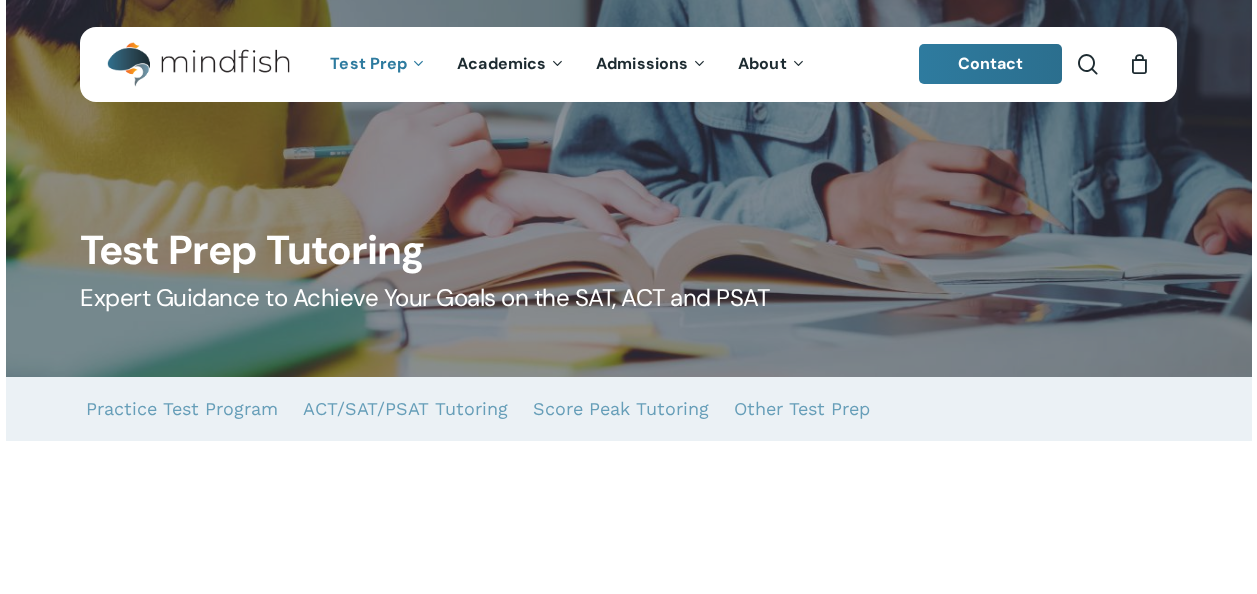 scroll, scrollTop: 0, scrollLeft: 0, axis: both 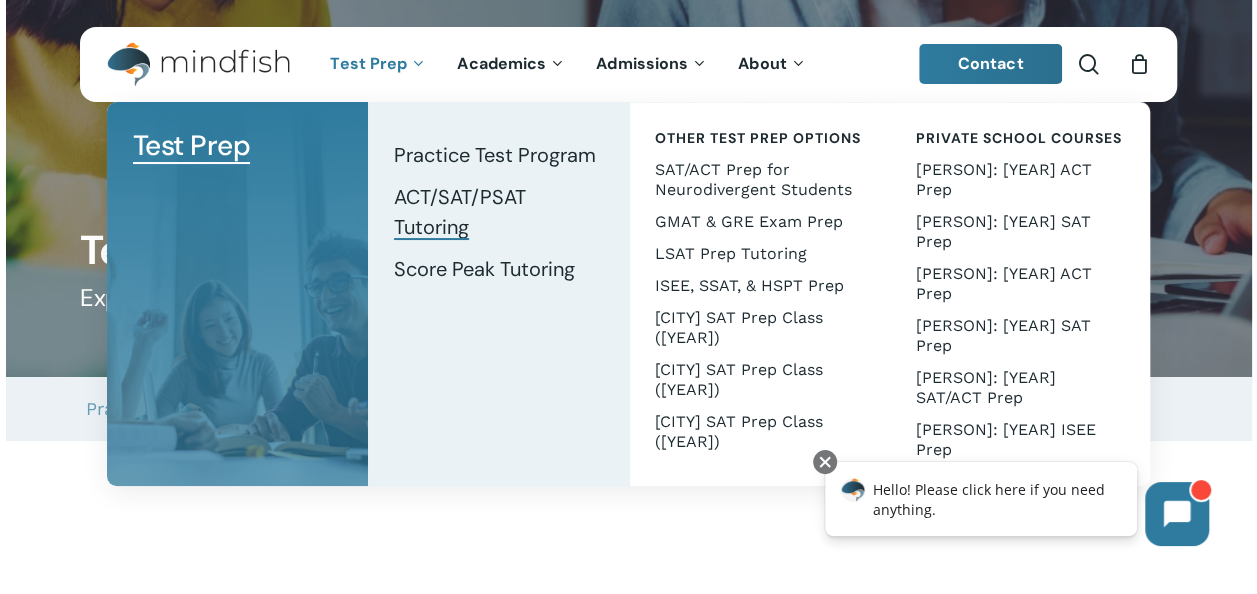 click on "ACT/SAT/PSAT Tutoring" at bounding box center (460, 212) 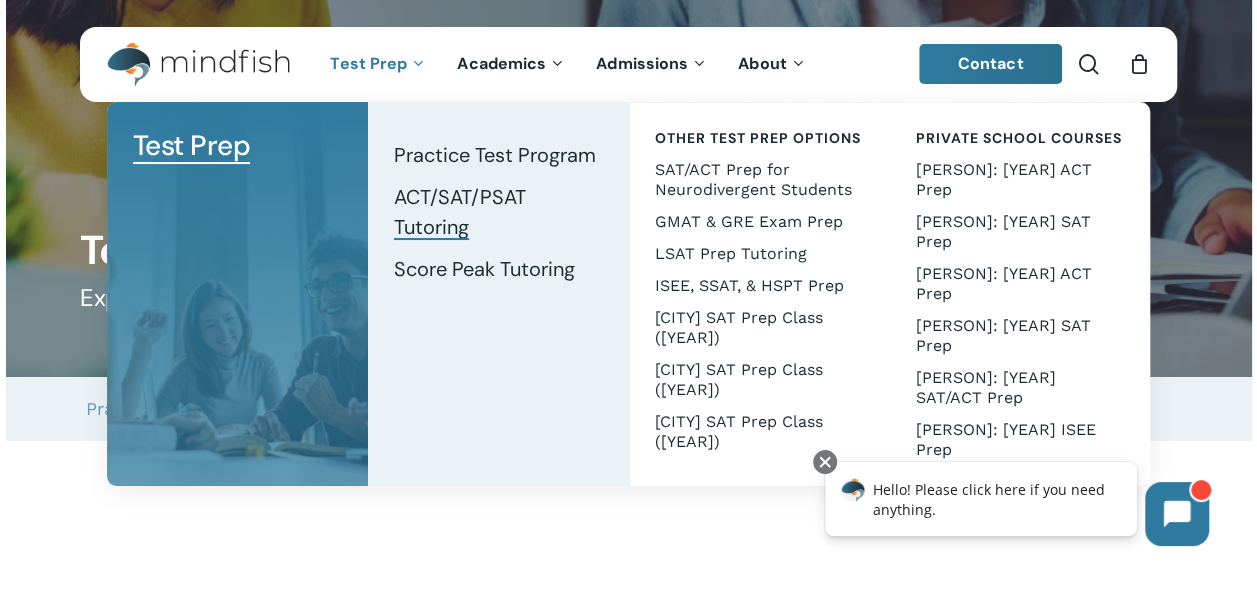 click on "ACT/SAT/PSAT Tutoring" at bounding box center [460, 212] 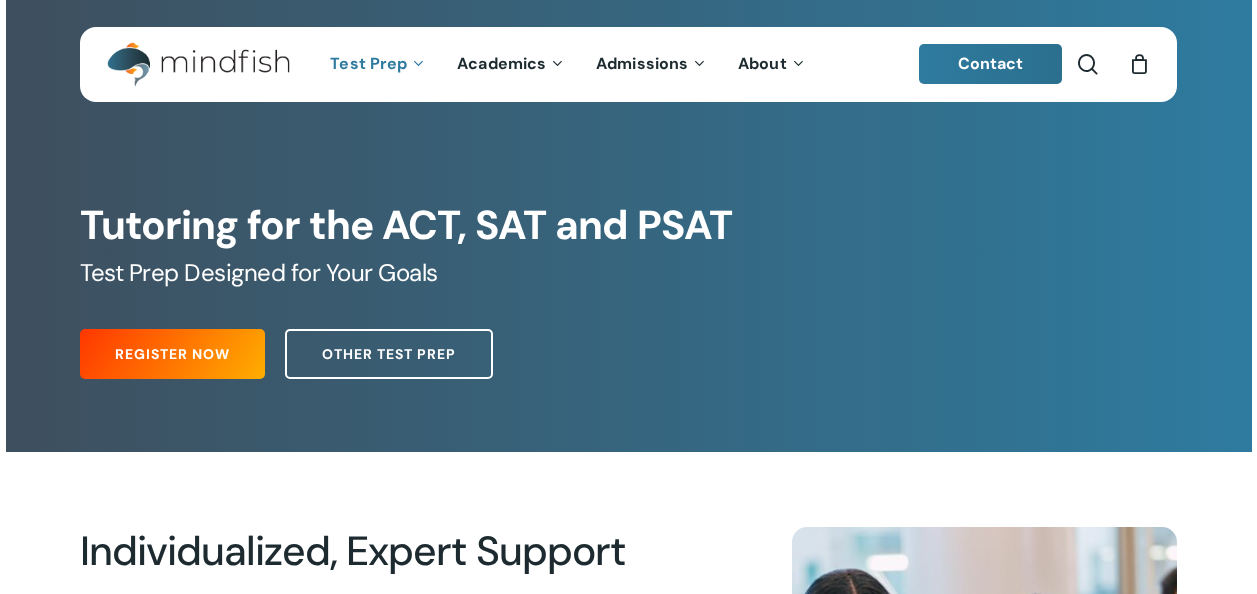 scroll, scrollTop: 0, scrollLeft: 0, axis: both 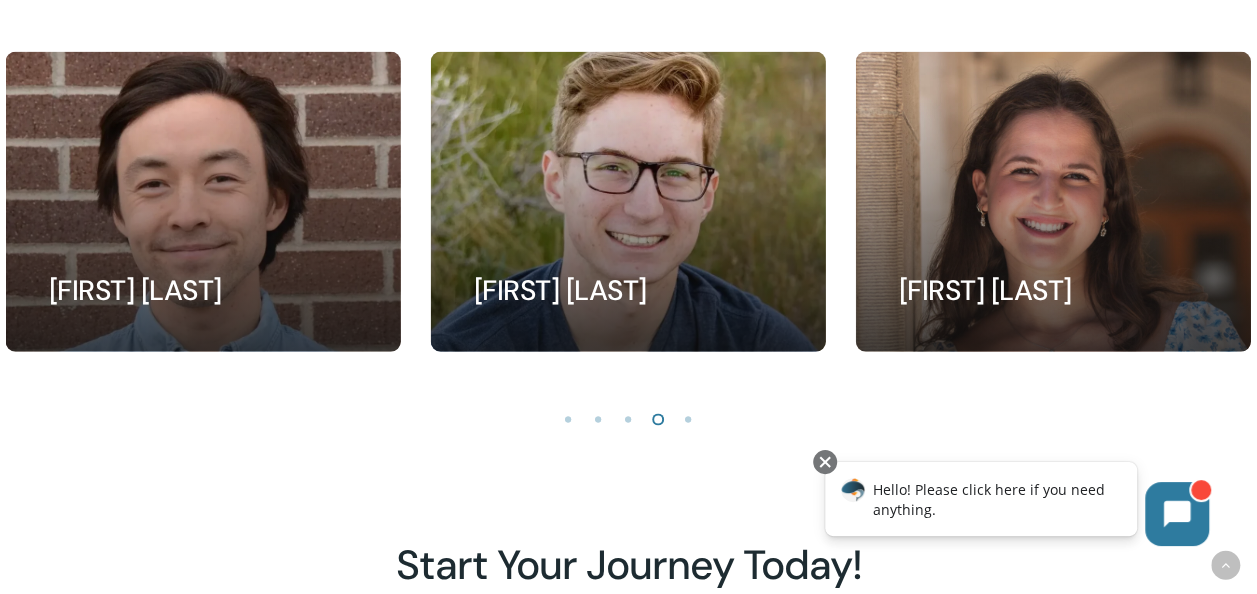 click at bounding box center (569, 418) 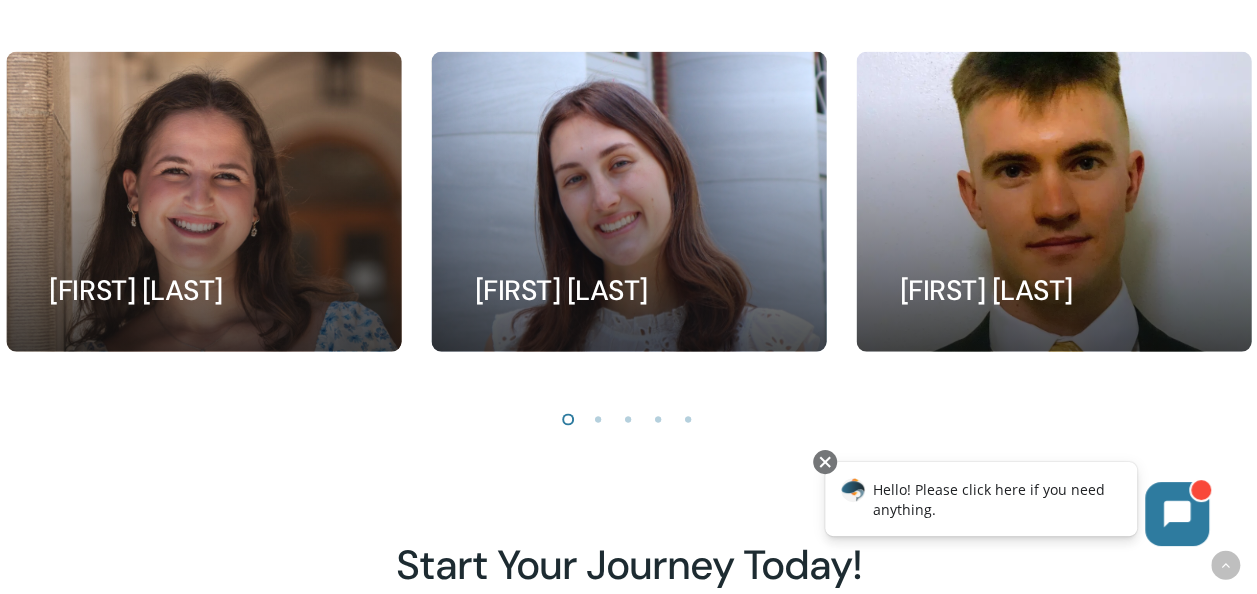click at bounding box center [599, 418] 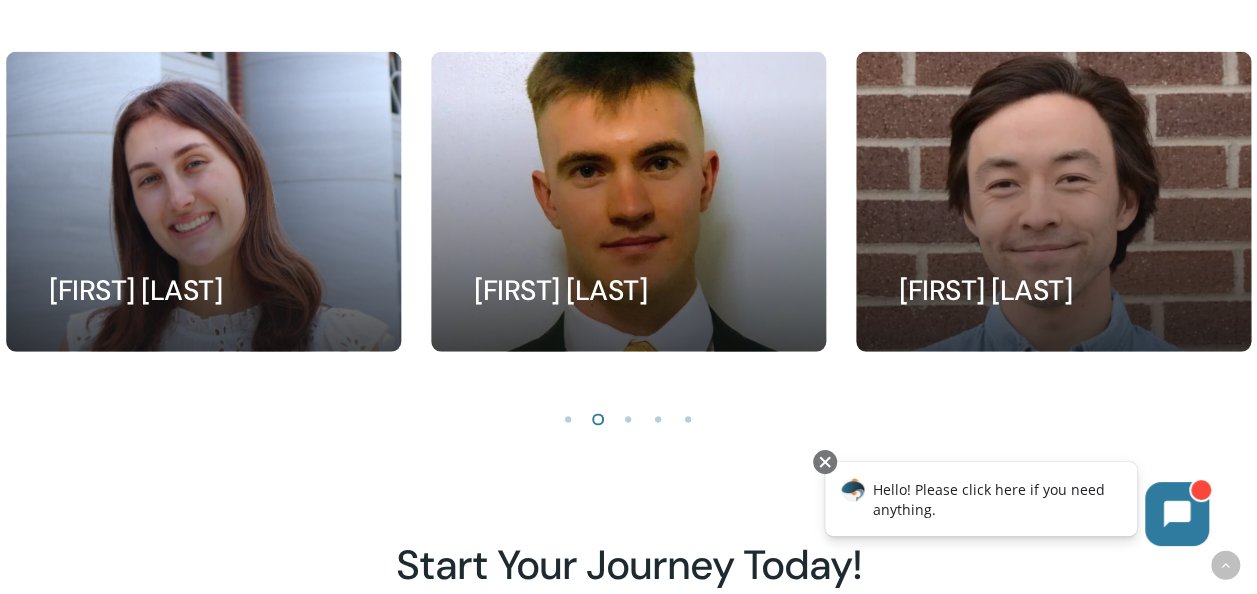 click at bounding box center [629, 418] 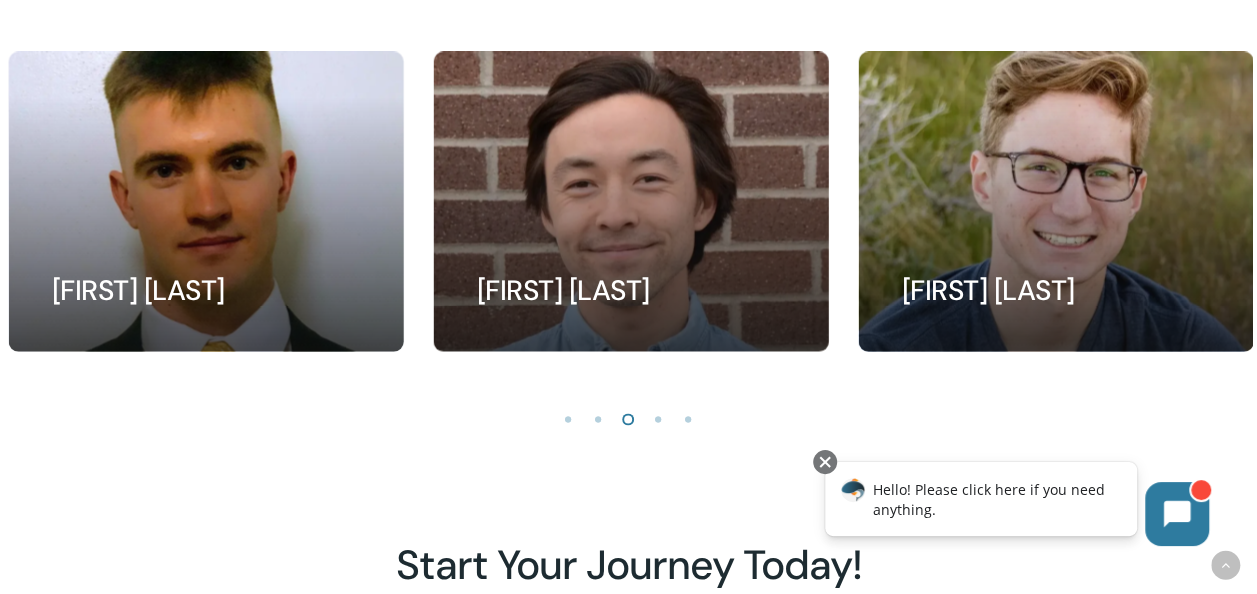 click at bounding box center [659, 418] 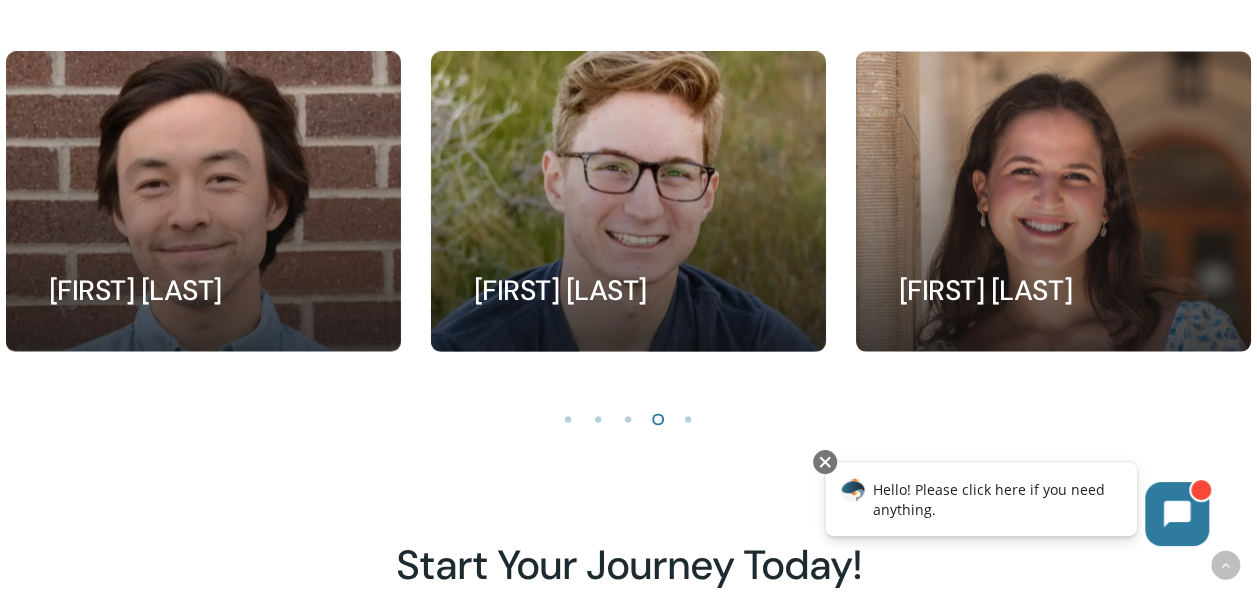 click at bounding box center (689, 418) 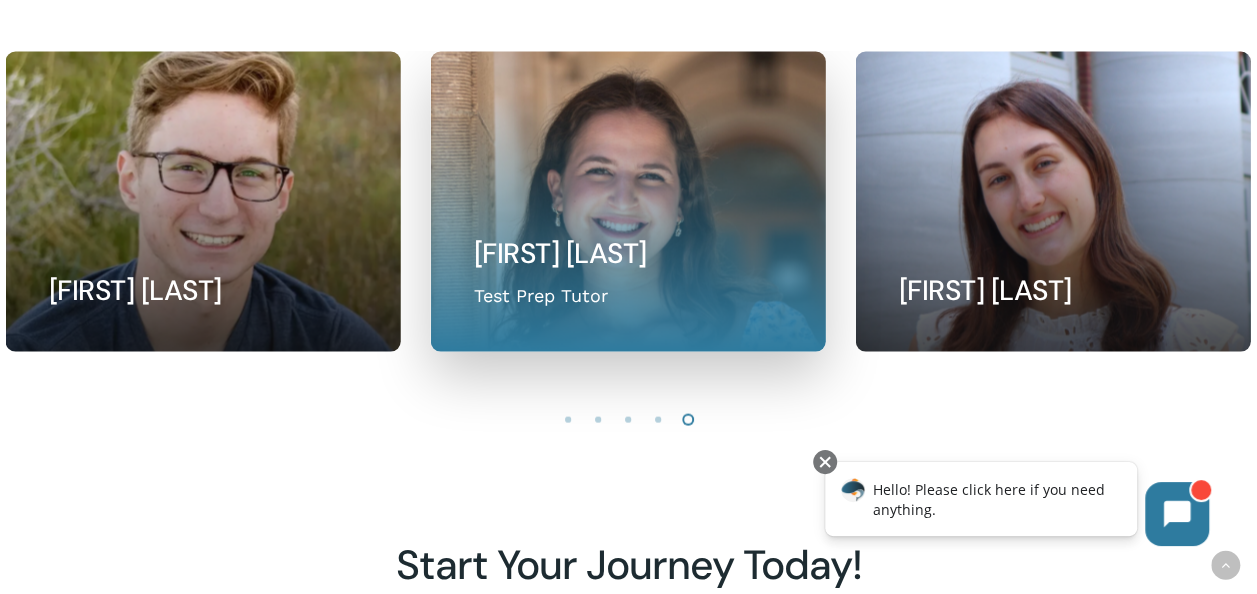 click at bounding box center [627, 201] 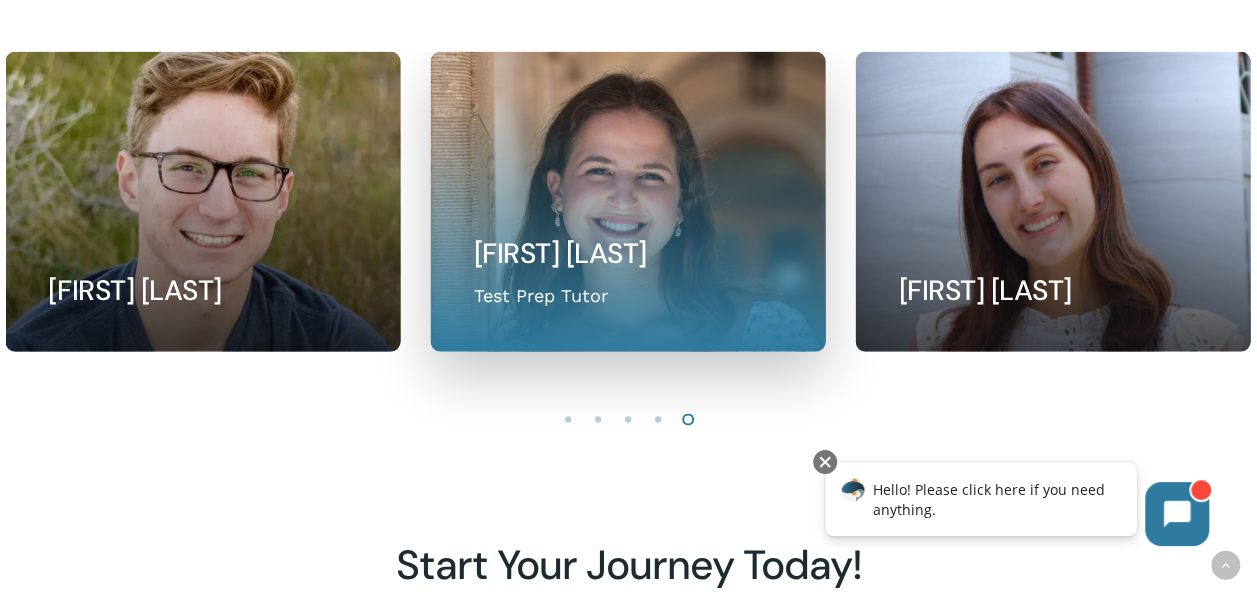 click at bounding box center [627, 201] 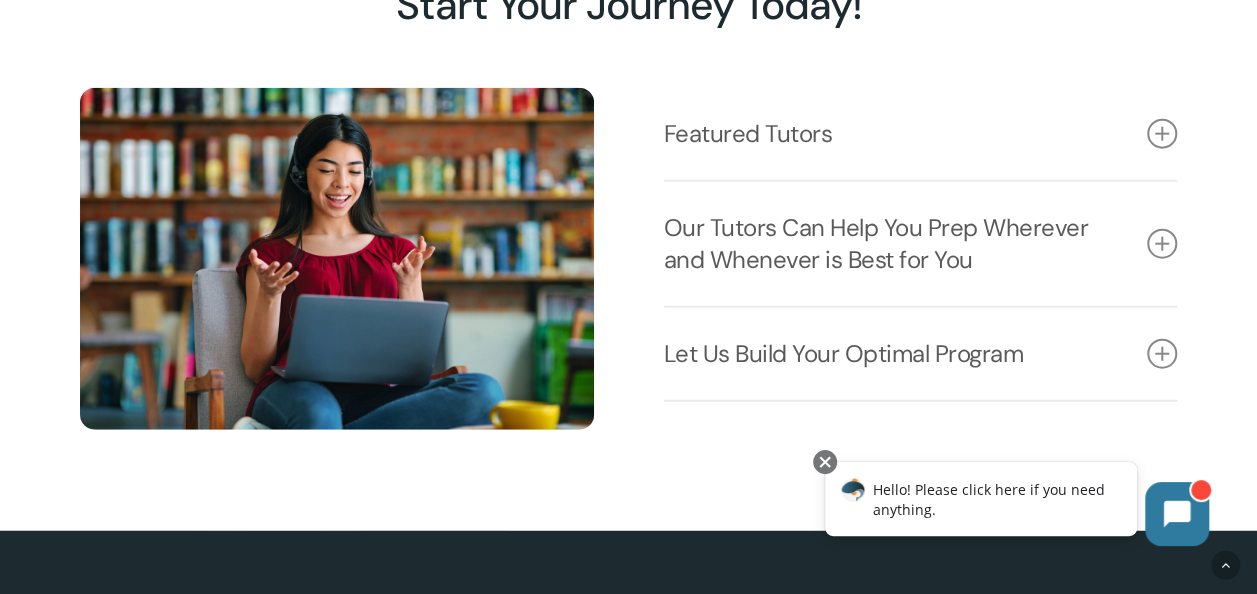 scroll, scrollTop: 2375, scrollLeft: 0, axis: vertical 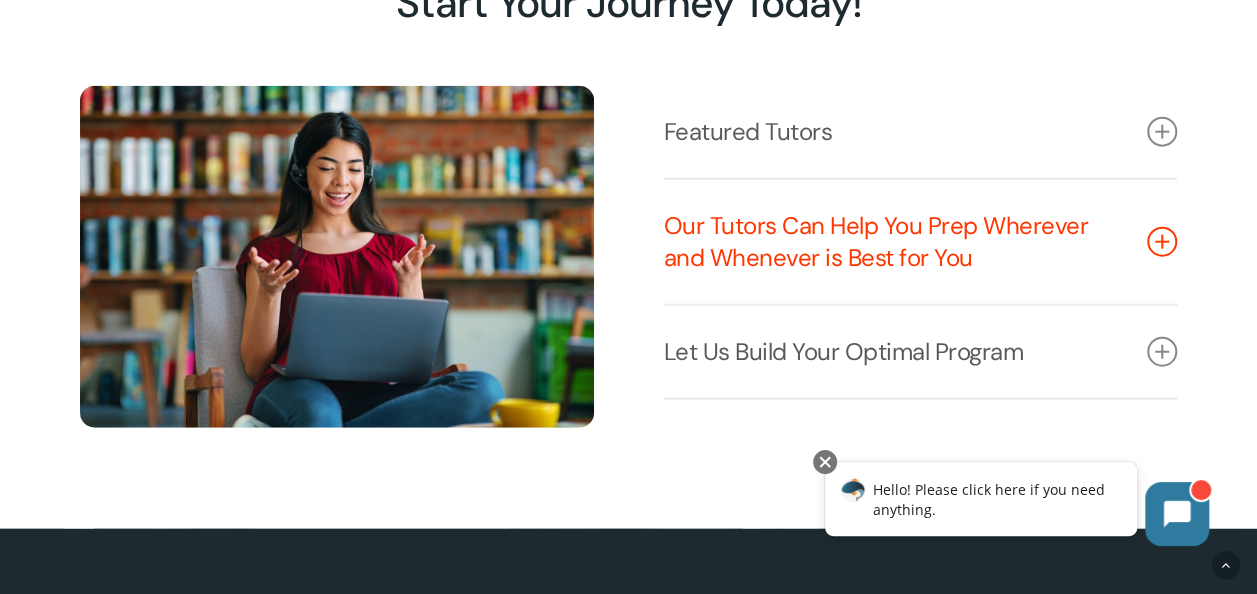 click on "Our Tutors Can Help You Prep Wherever and Whenever is Best for You" at bounding box center (921, 242) 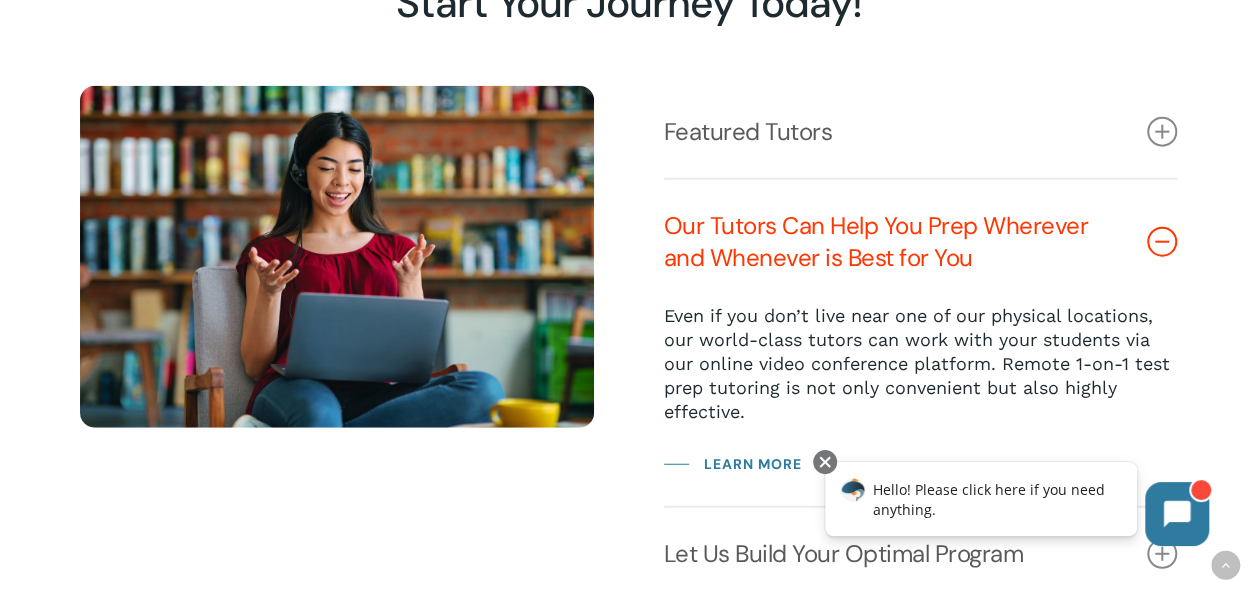 scroll, scrollTop: 2601, scrollLeft: 0, axis: vertical 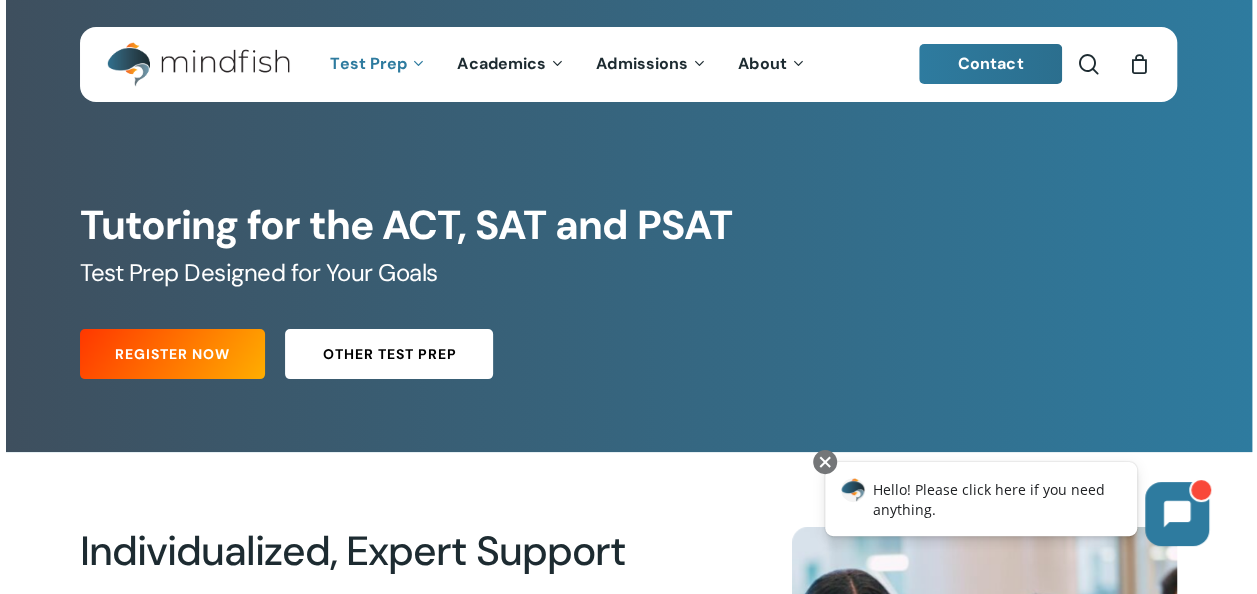 click on "Other Test Prep" at bounding box center [389, 354] 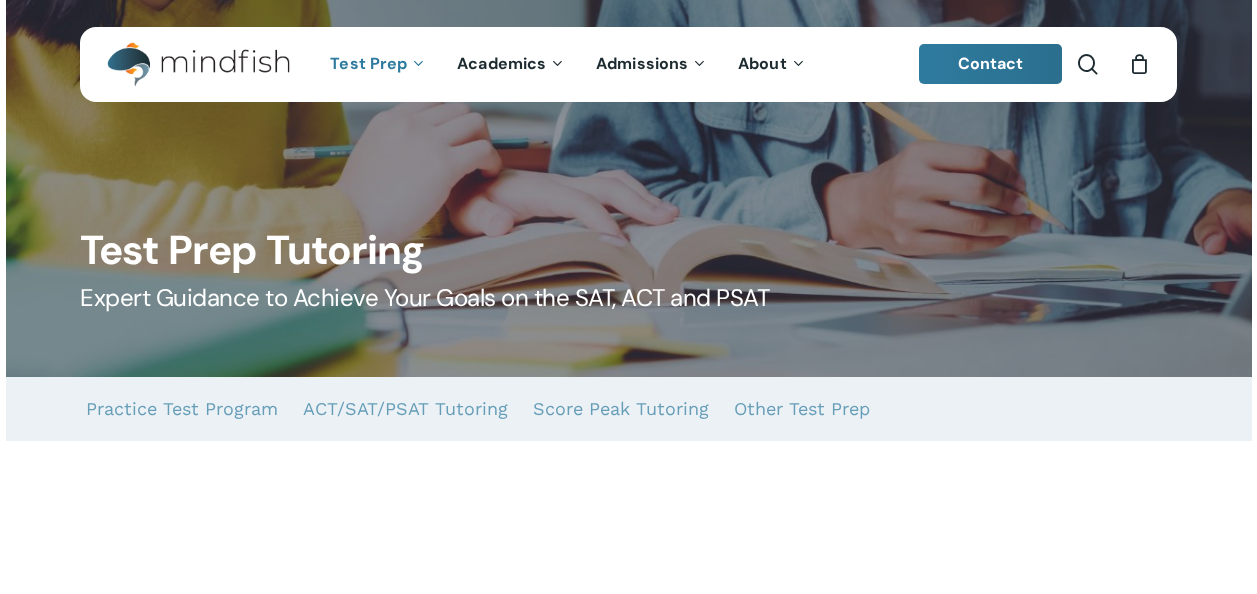 scroll, scrollTop: 0, scrollLeft: 0, axis: both 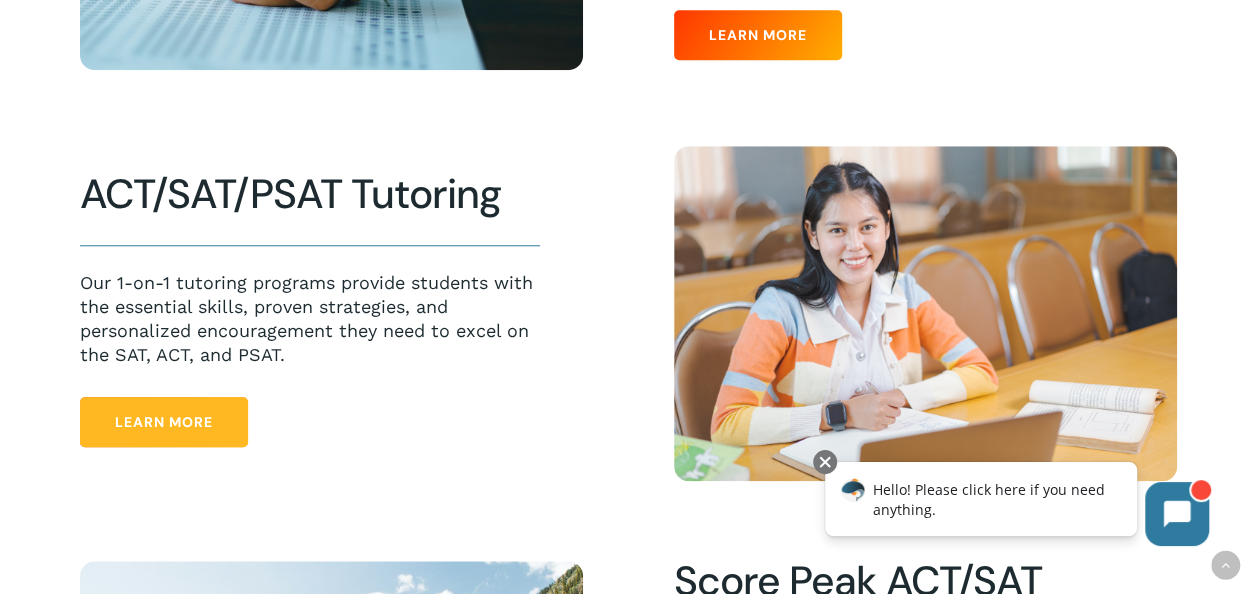 click on "Learn More" at bounding box center [164, 422] 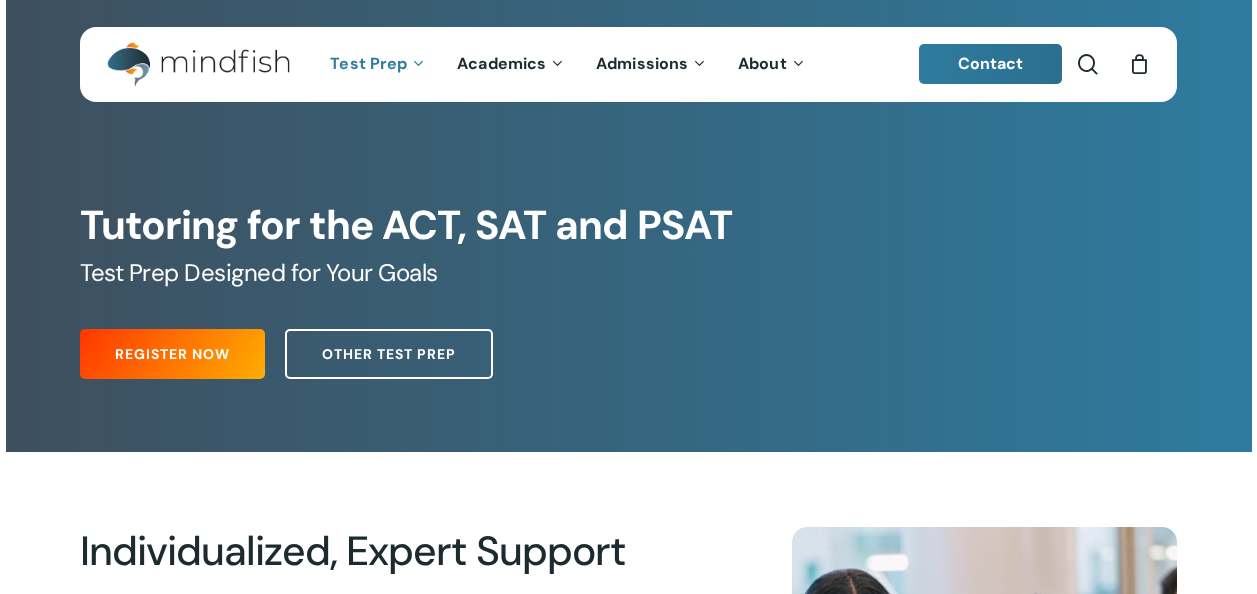 scroll, scrollTop: 0, scrollLeft: 0, axis: both 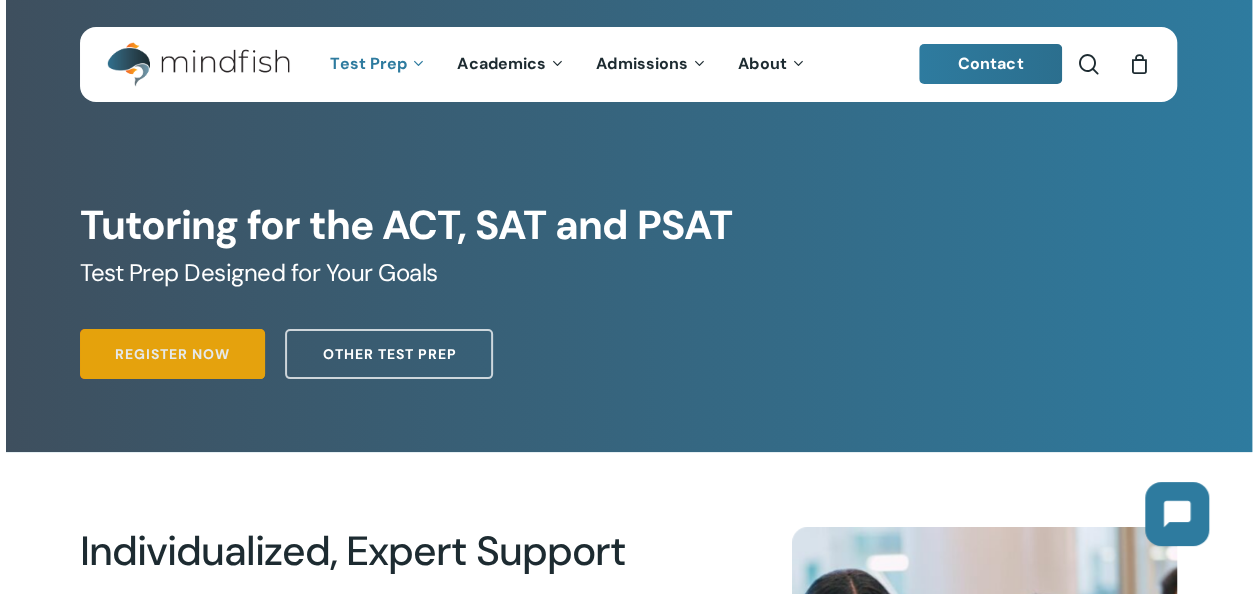 click on "Register Now" at bounding box center [172, 354] 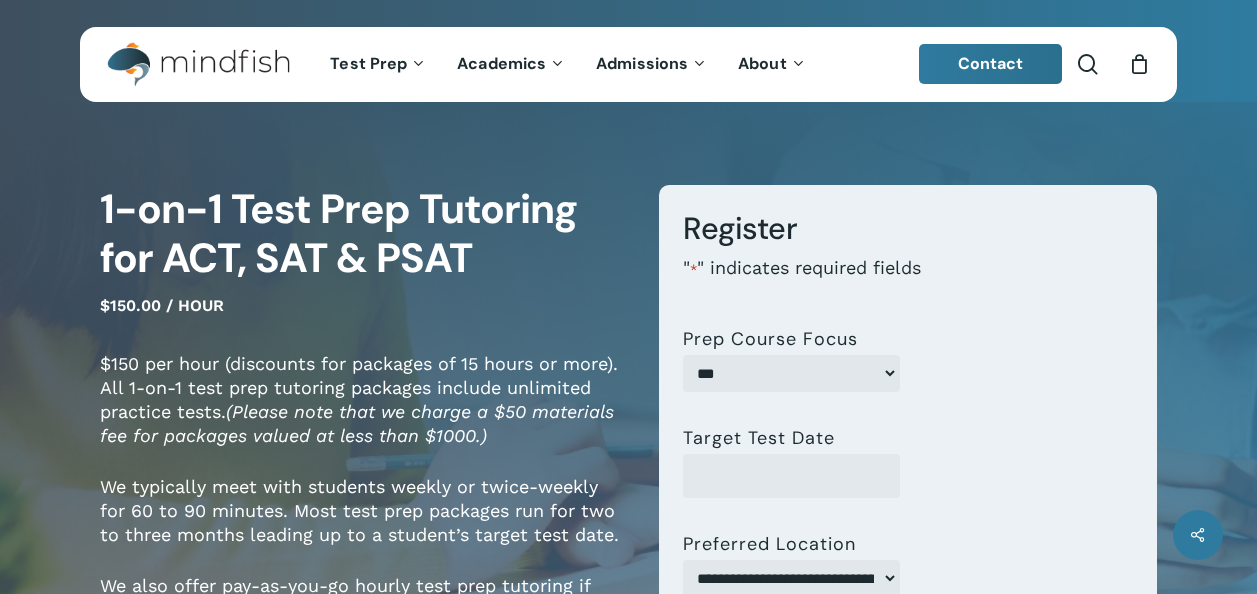 scroll, scrollTop: 0, scrollLeft: 0, axis: both 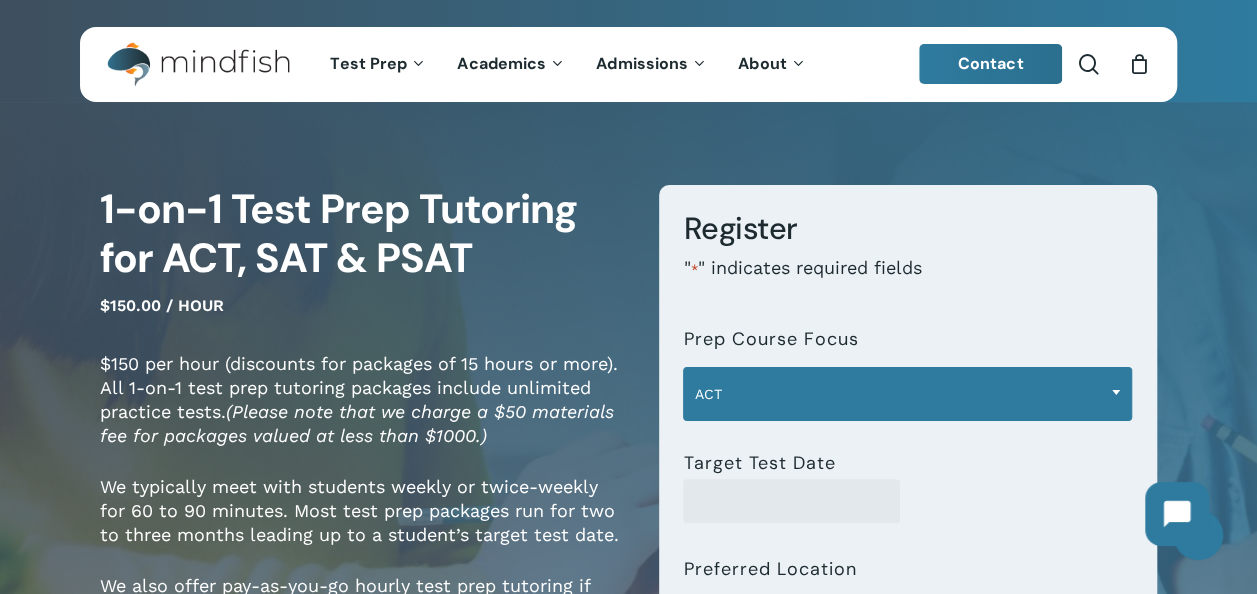 click on "ACT" at bounding box center [907, 394] 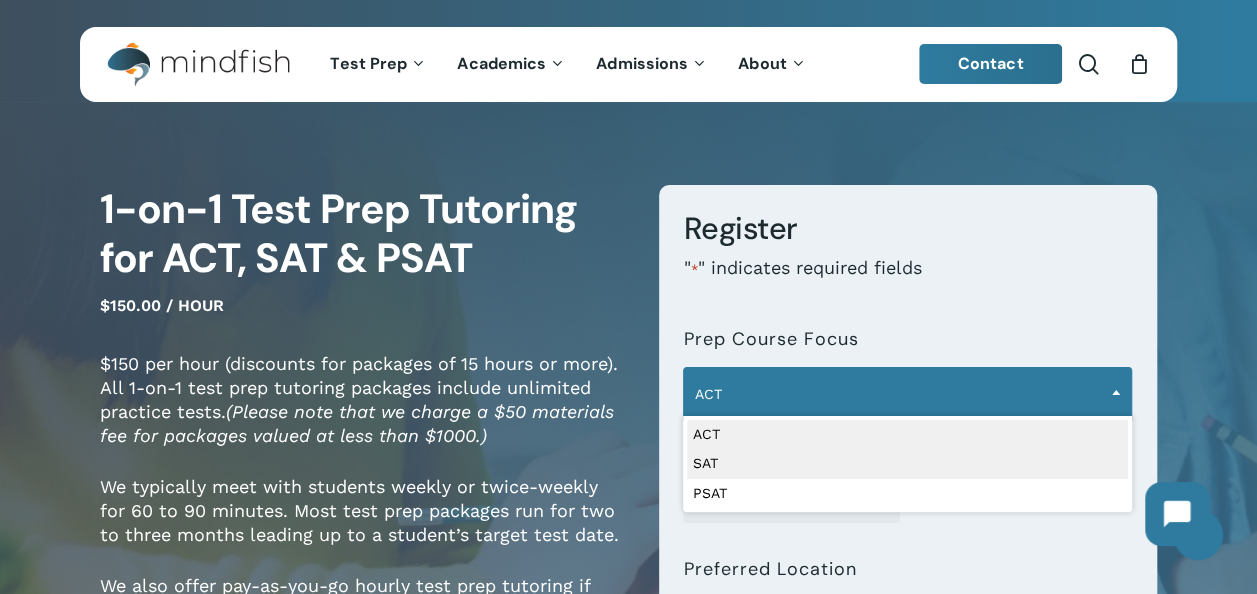 select on "***" 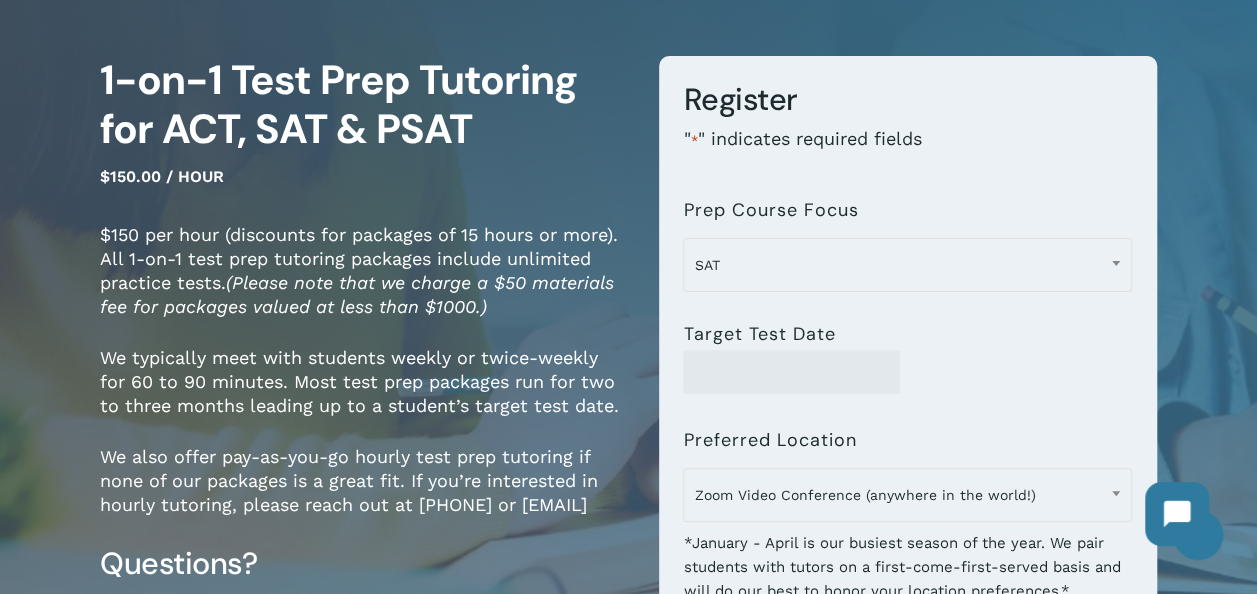 scroll, scrollTop: 137, scrollLeft: 0, axis: vertical 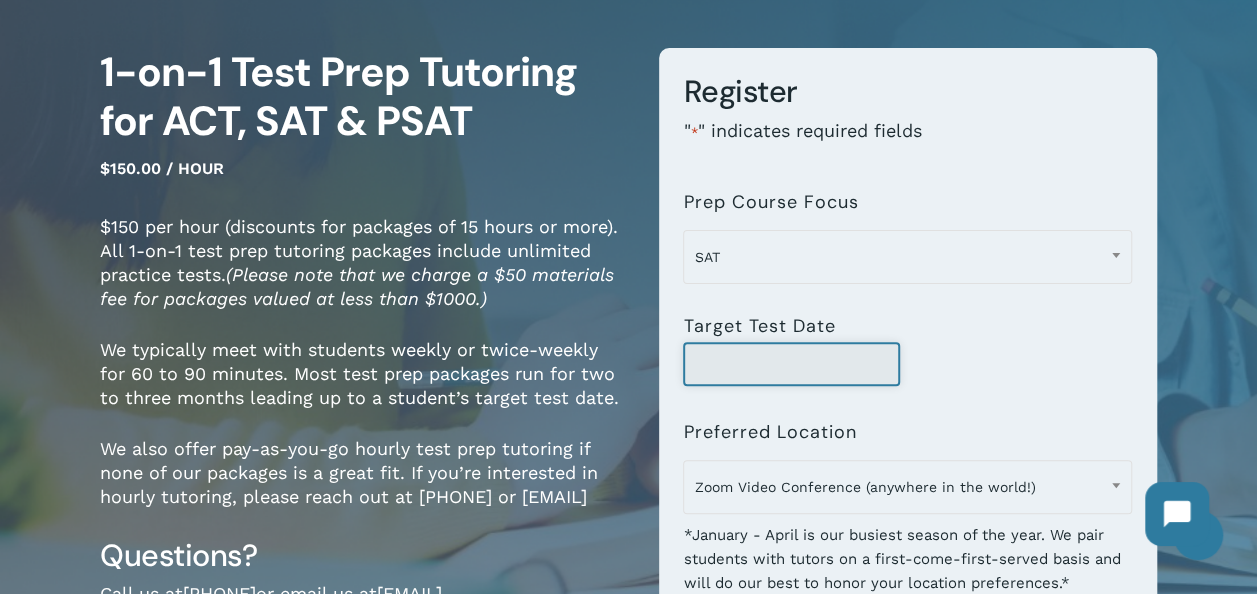 click on "Target Test Date" at bounding box center (791, 364) 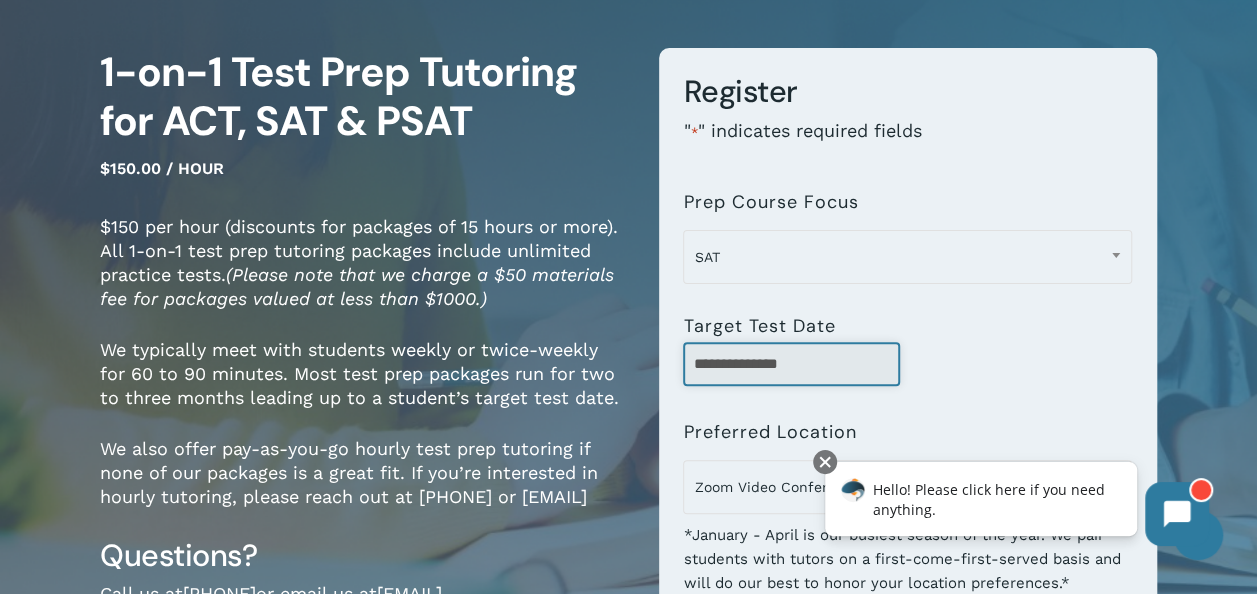 click on "**********" at bounding box center [791, 364] 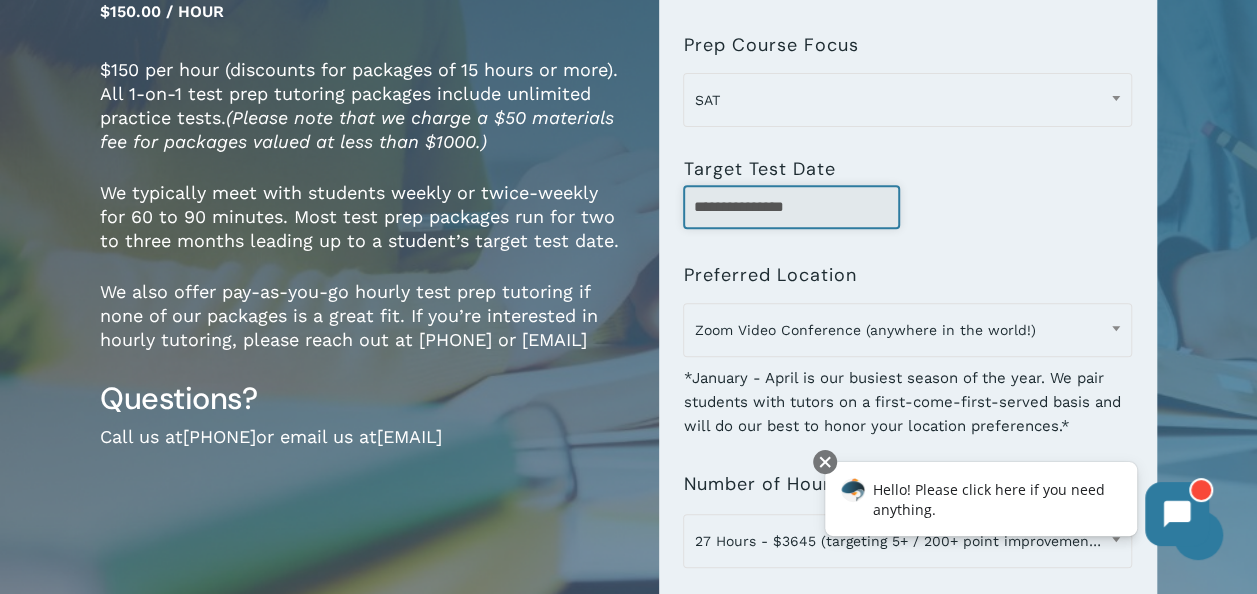 scroll, scrollTop: 343, scrollLeft: 0, axis: vertical 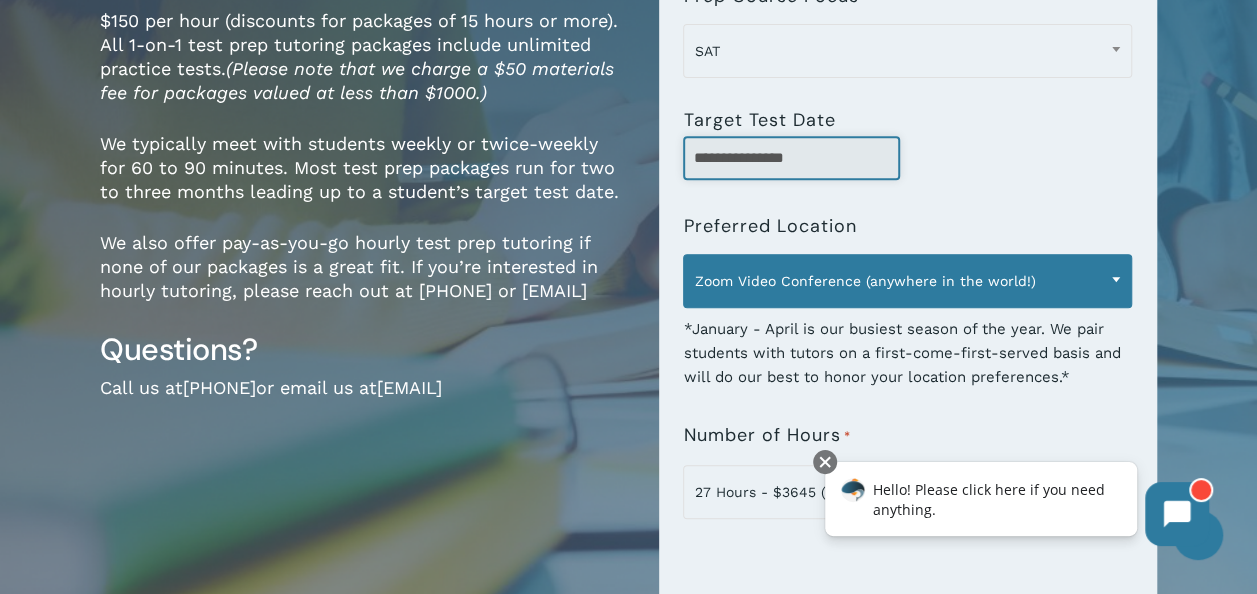 type on "**********" 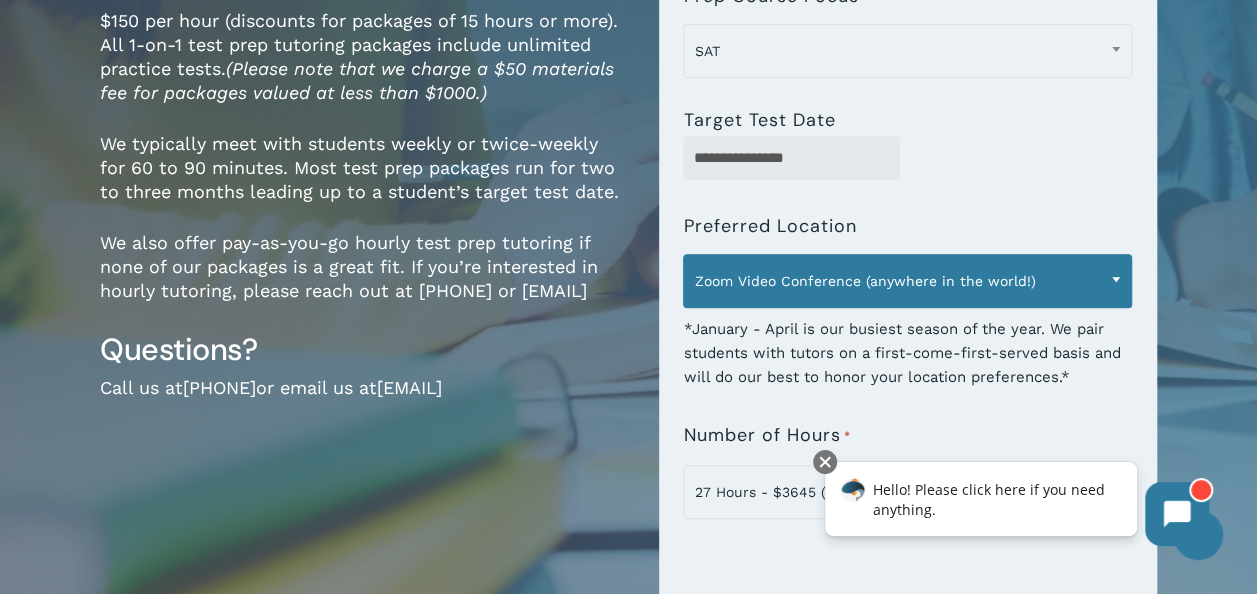 click at bounding box center (1116, 279) 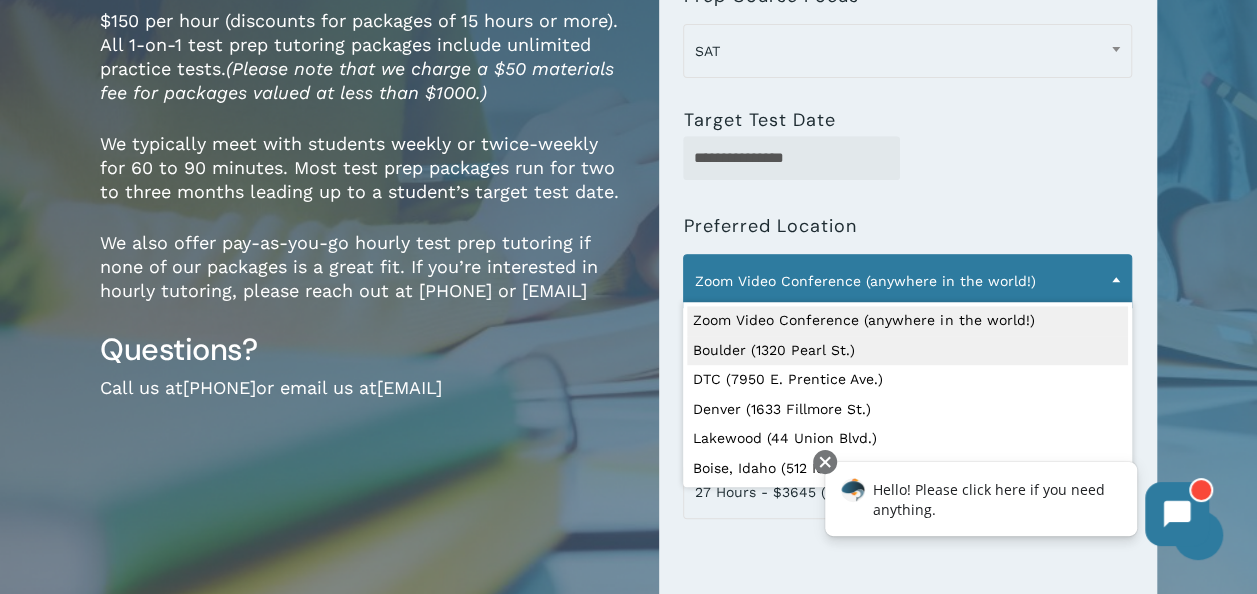 select on "**********" 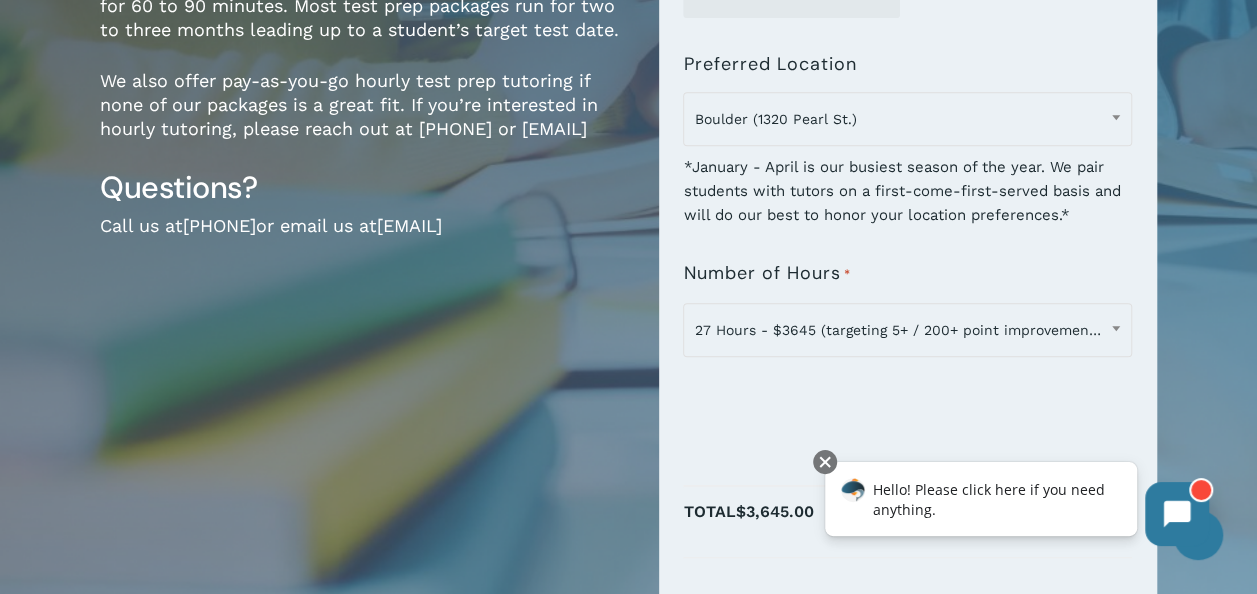 scroll, scrollTop: 544, scrollLeft: 0, axis: vertical 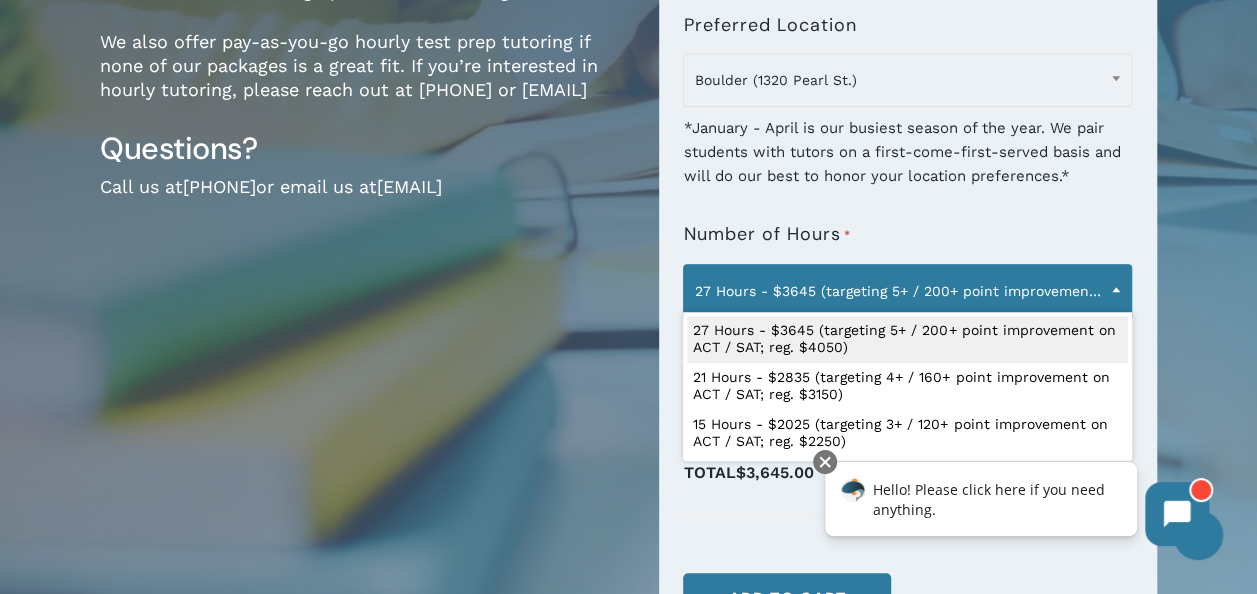 click at bounding box center (1116, 289) 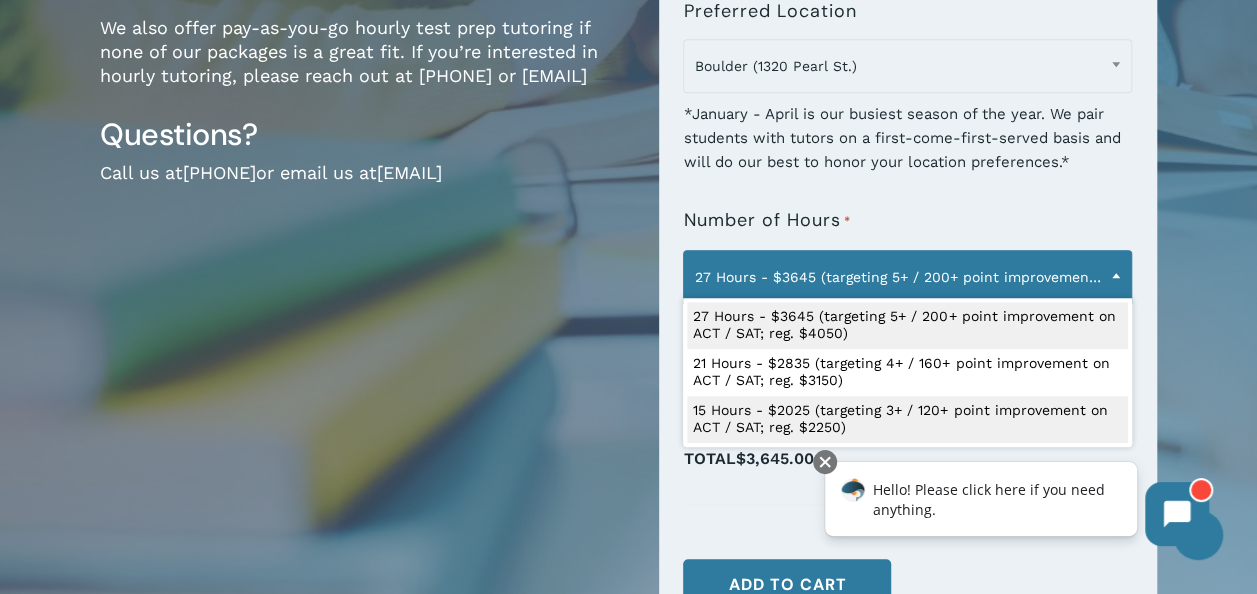 scroll, scrollTop: 559, scrollLeft: 0, axis: vertical 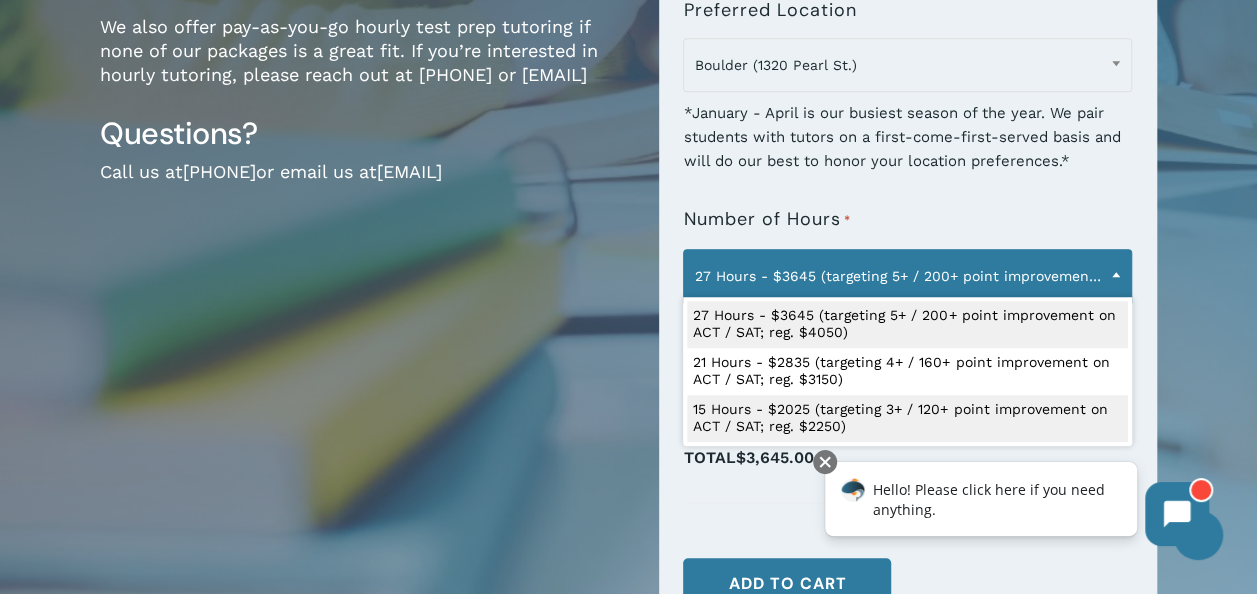 select on "**********" 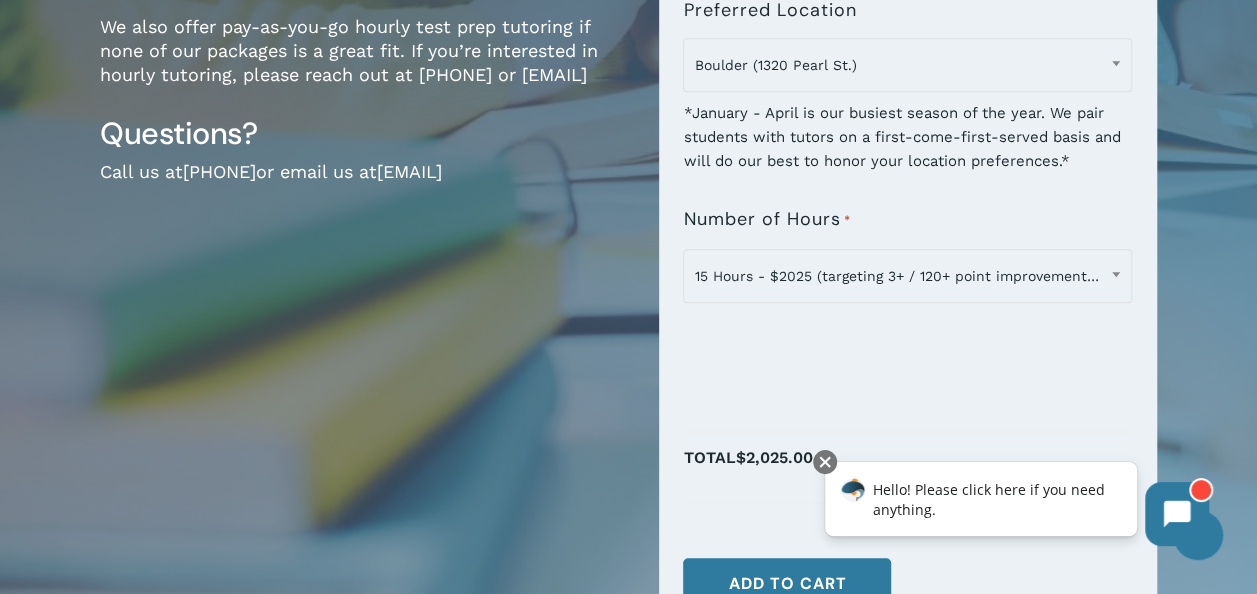 scroll, scrollTop: 589, scrollLeft: 0, axis: vertical 